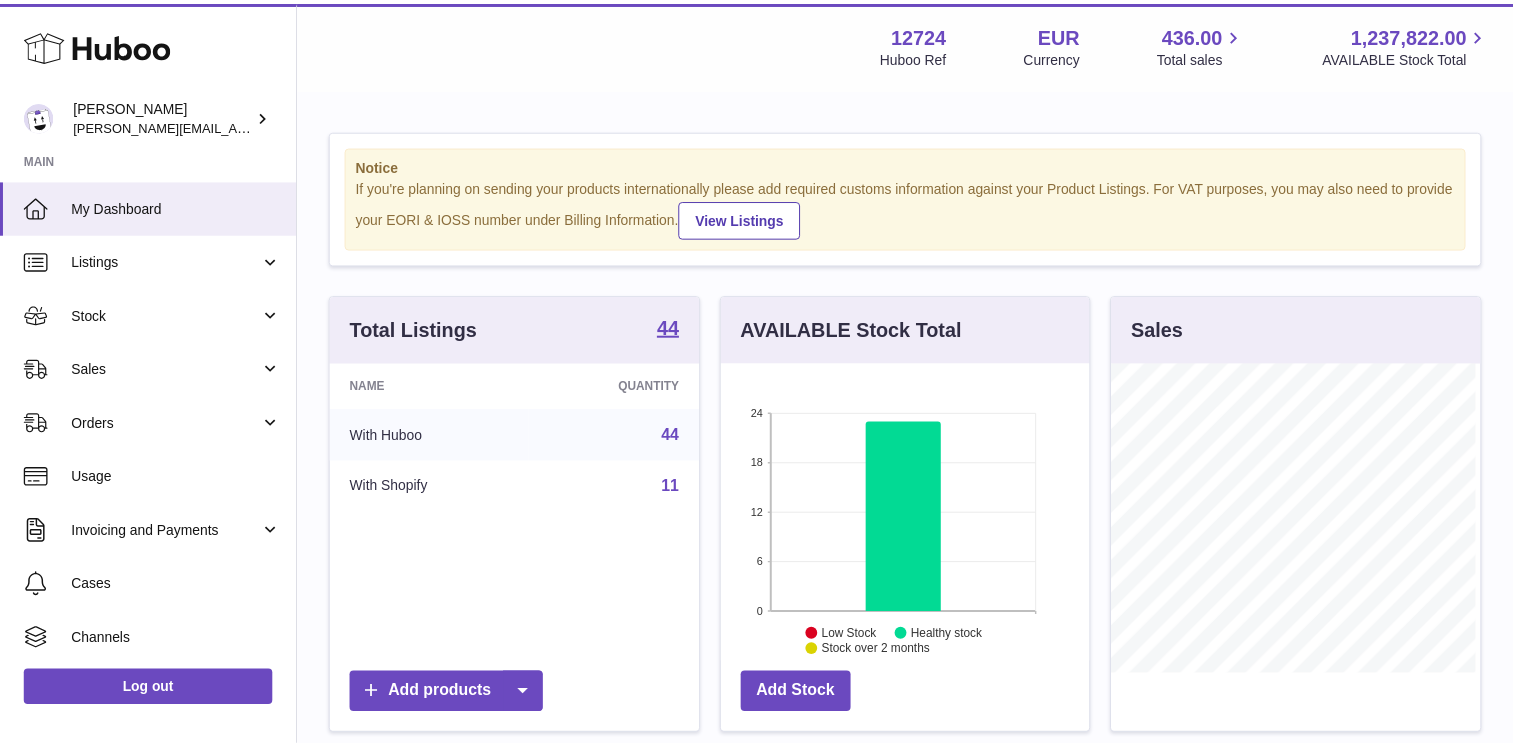 scroll, scrollTop: 0, scrollLeft: 0, axis: both 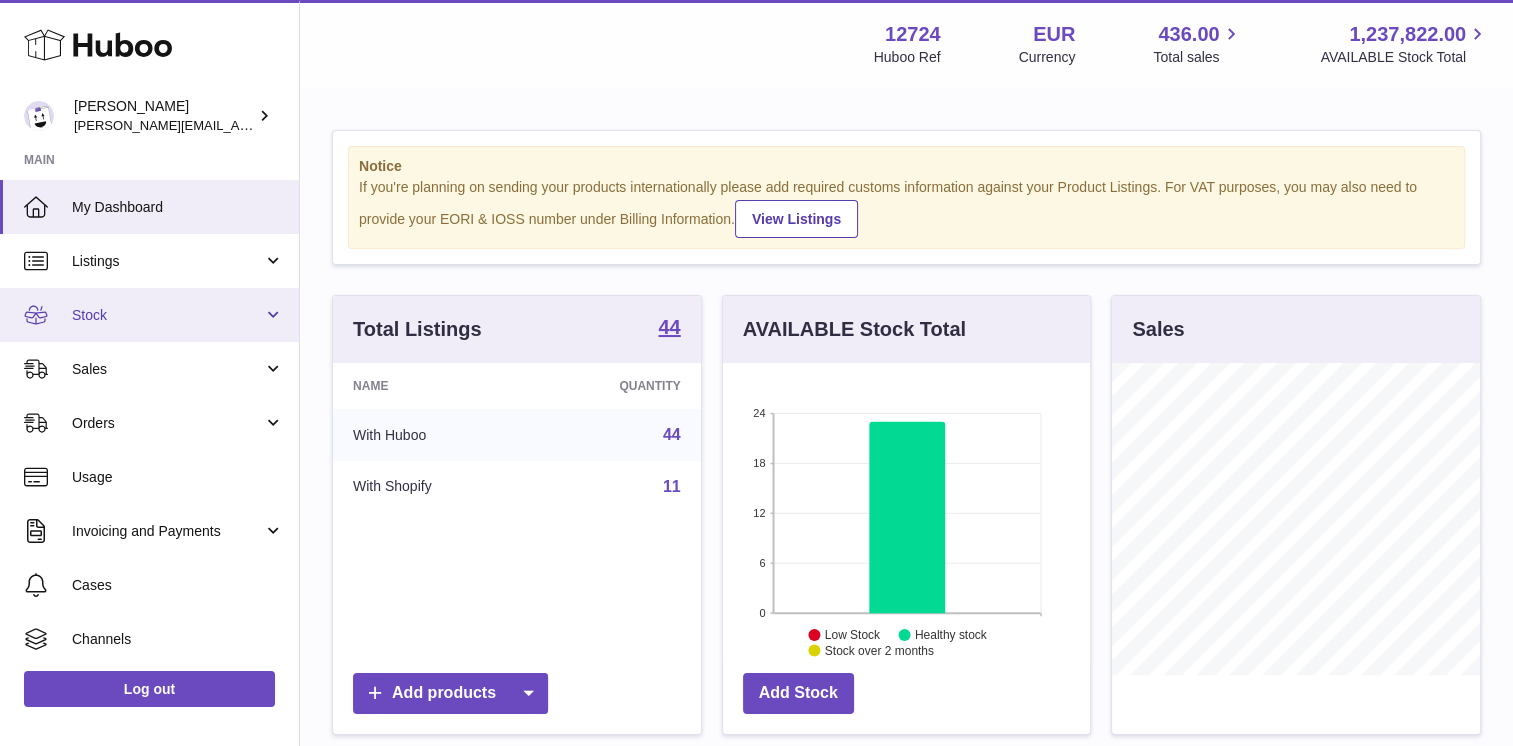 click on "Stock" at bounding box center [149, 315] 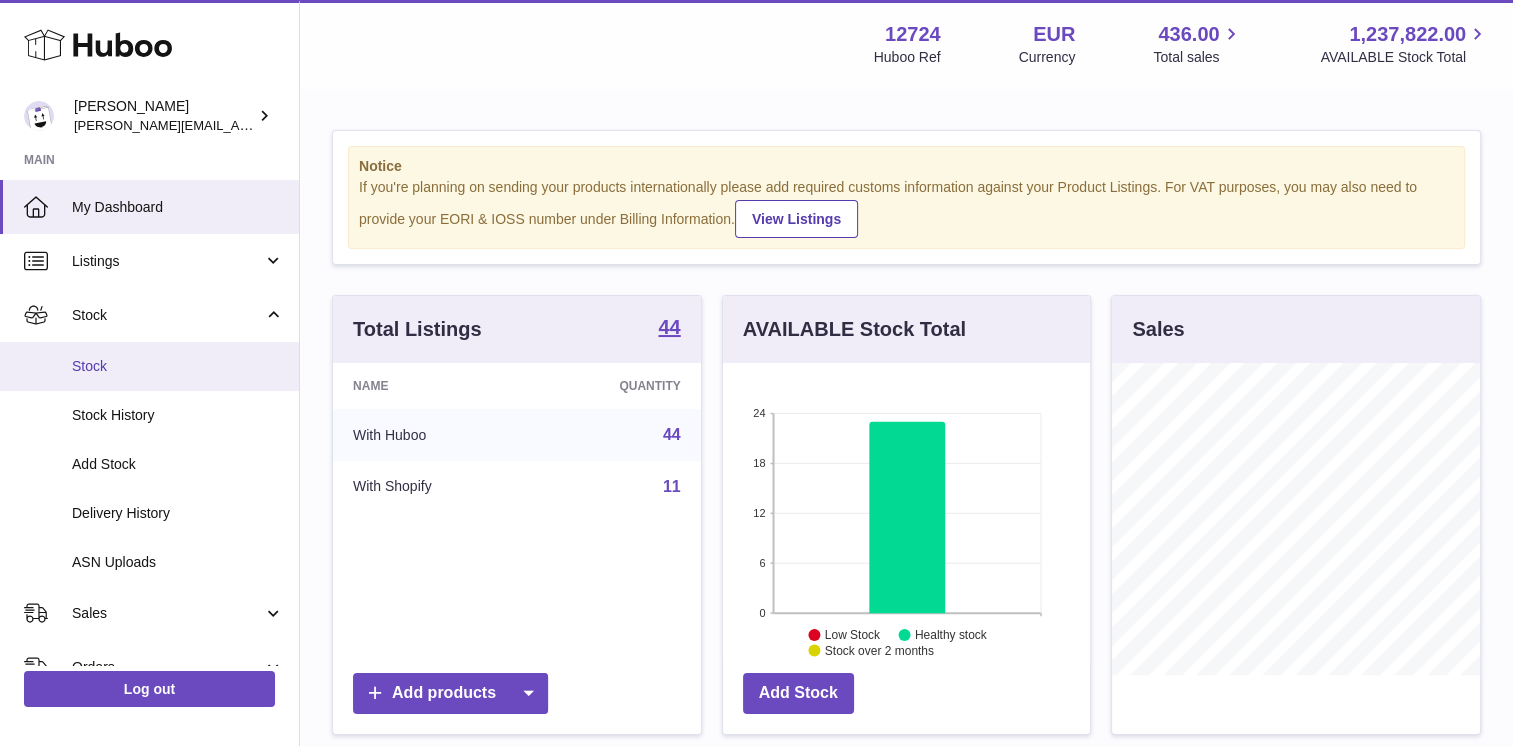 click on "Stock" at bounding box center (178, 366) 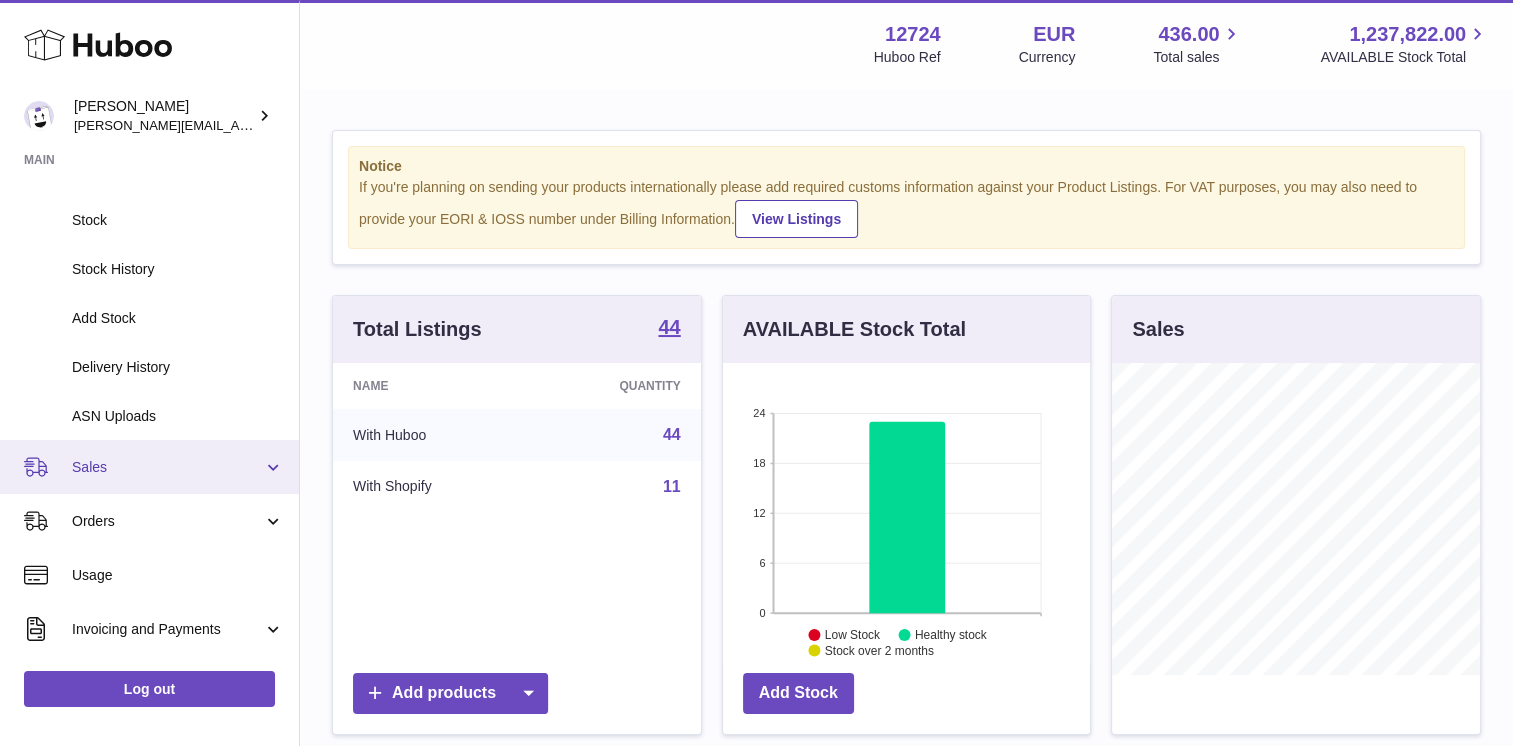 scroll, scrollTop: 200, scrollLeft: 0, axis: vertical 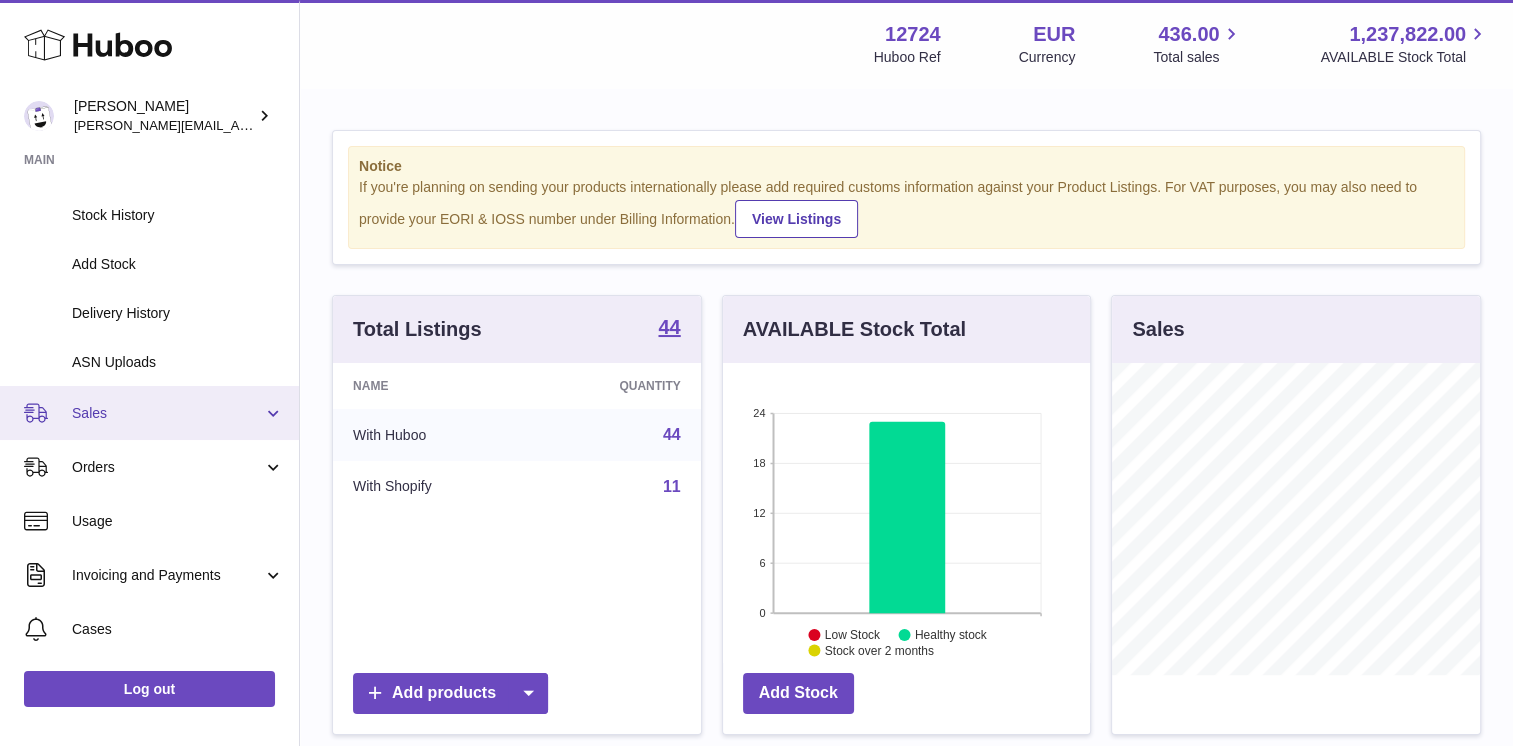 click on "Sales" at bounding box center [167, 413] 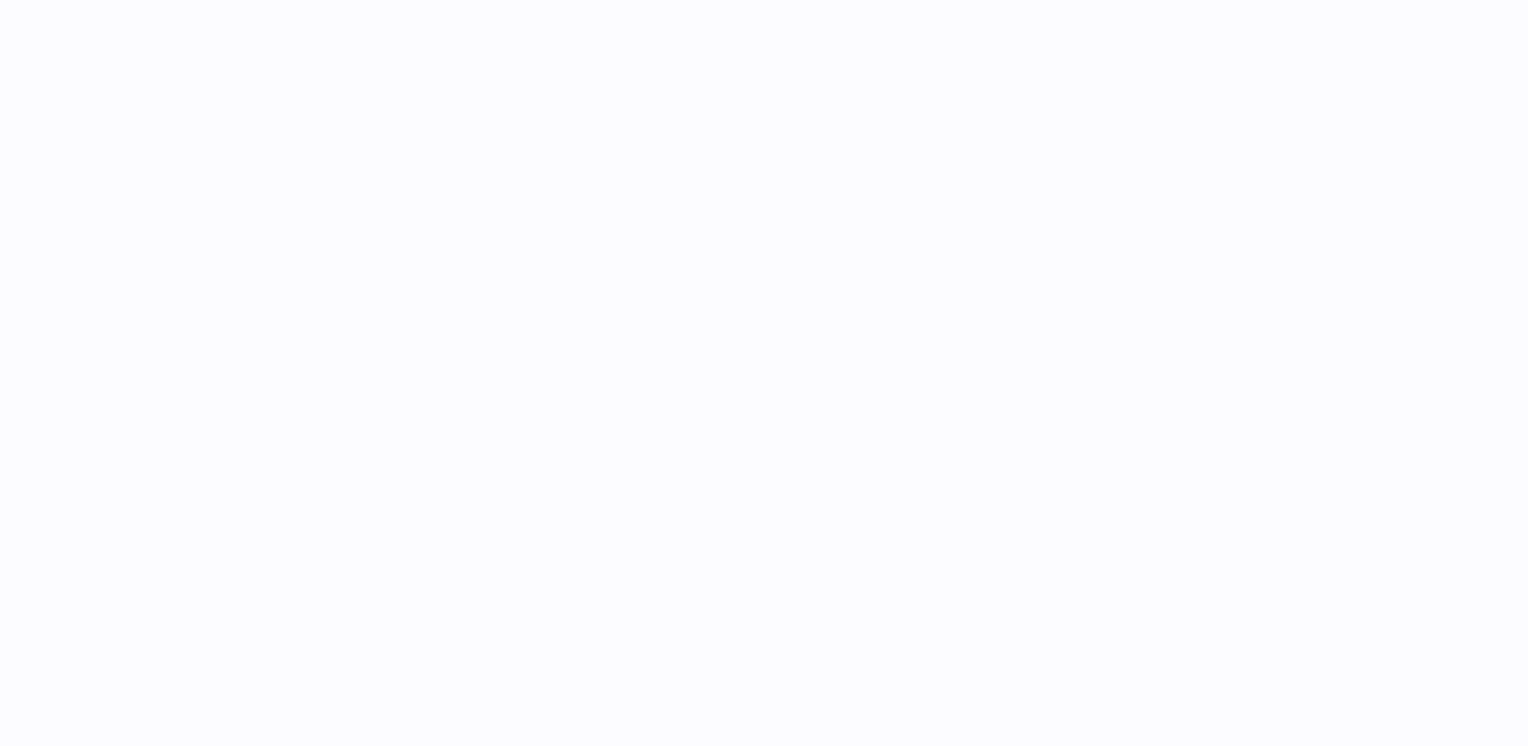 scroll, scrollTop: 0, scrollLeft: 0, axis: both 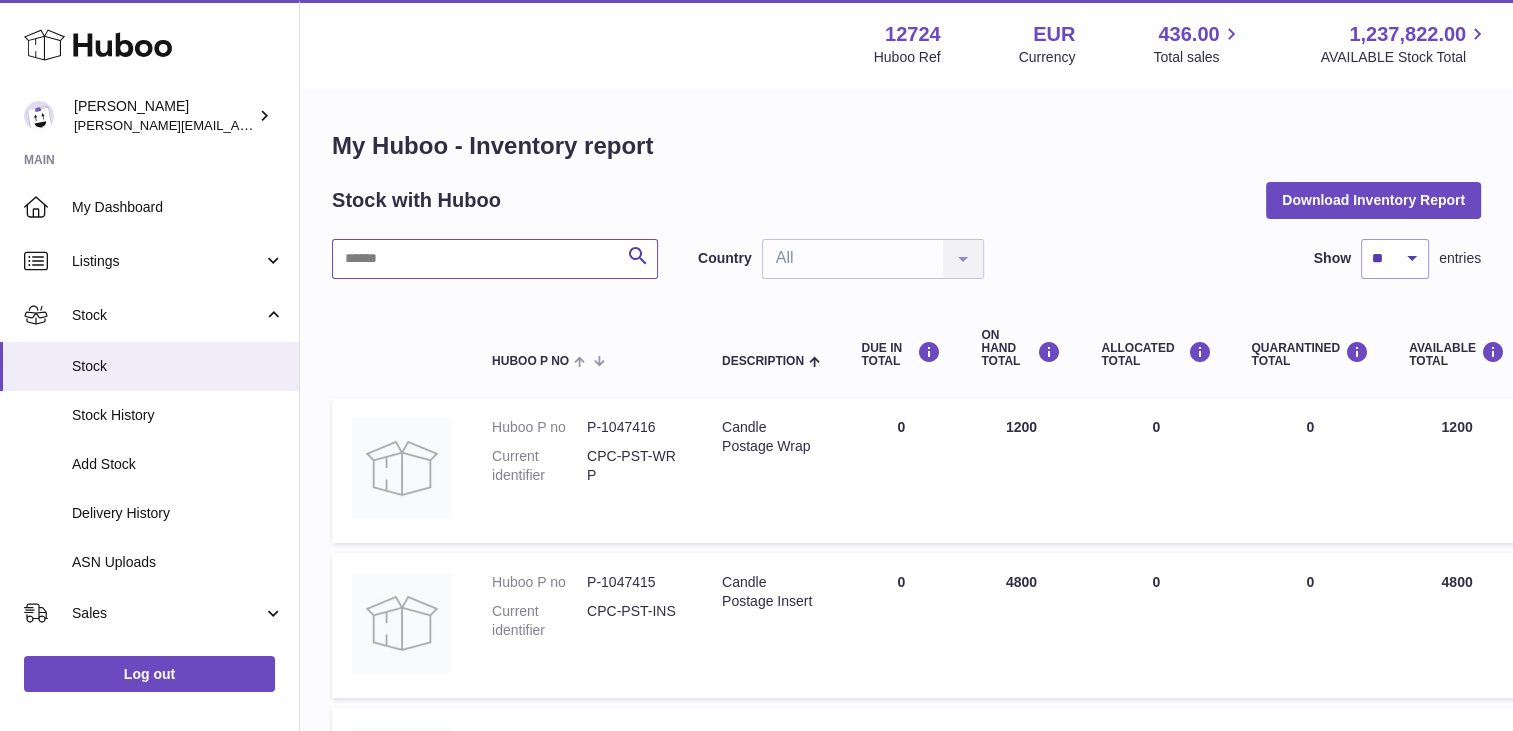 click at bounding box center (495, 259) 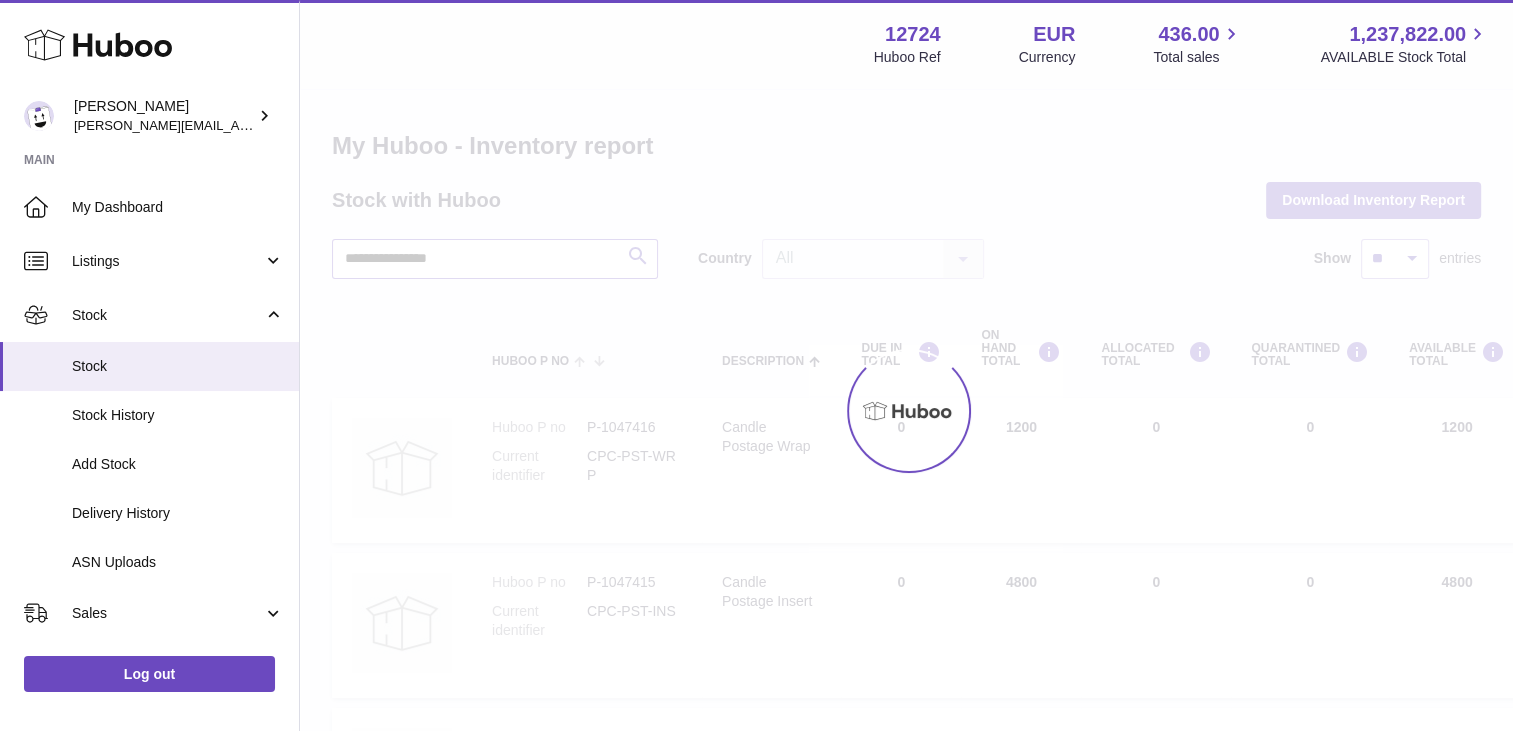 type on "**********" 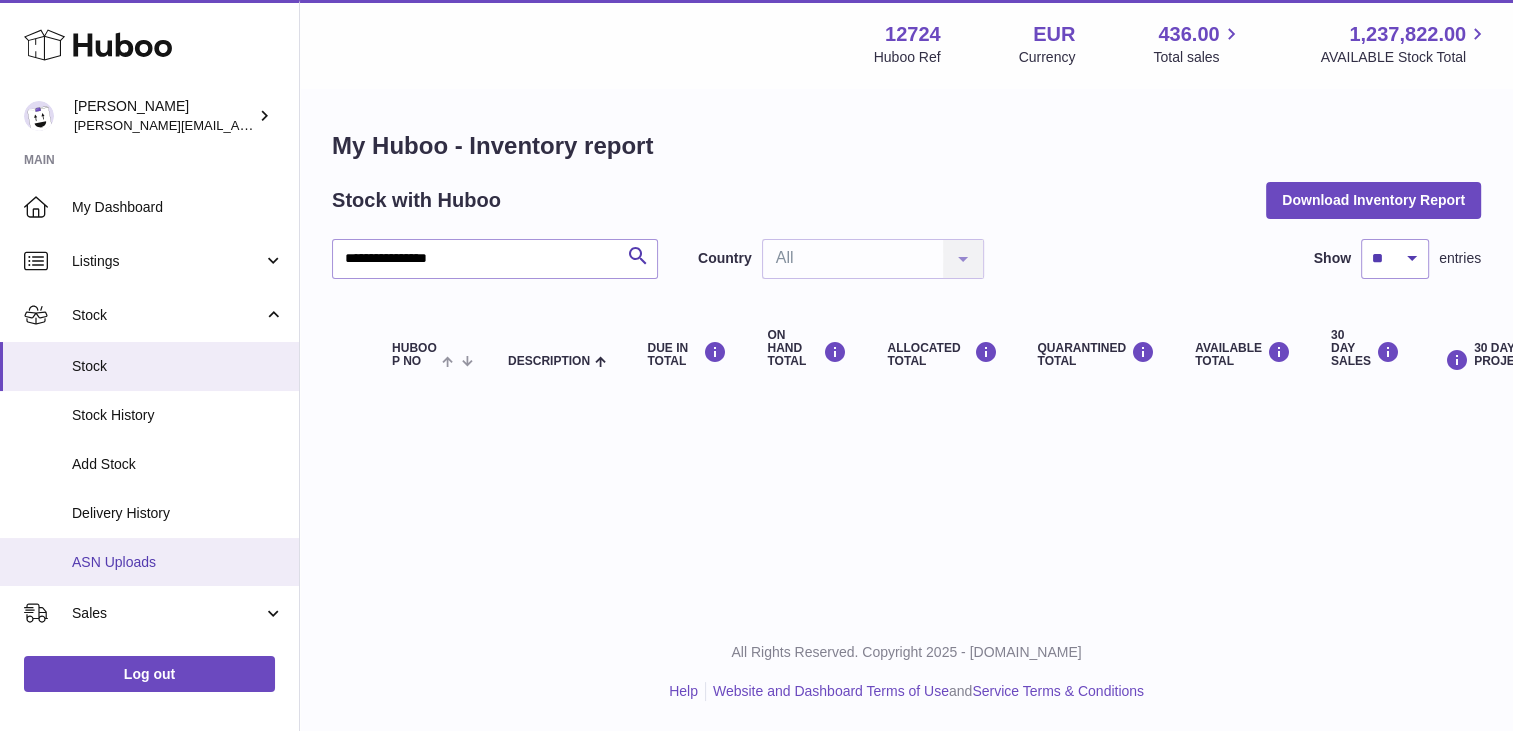 drag, startPoint x: 84, startPoint y: 613, endPoint x: 116, endPoint y: 573, distance: 51.224995 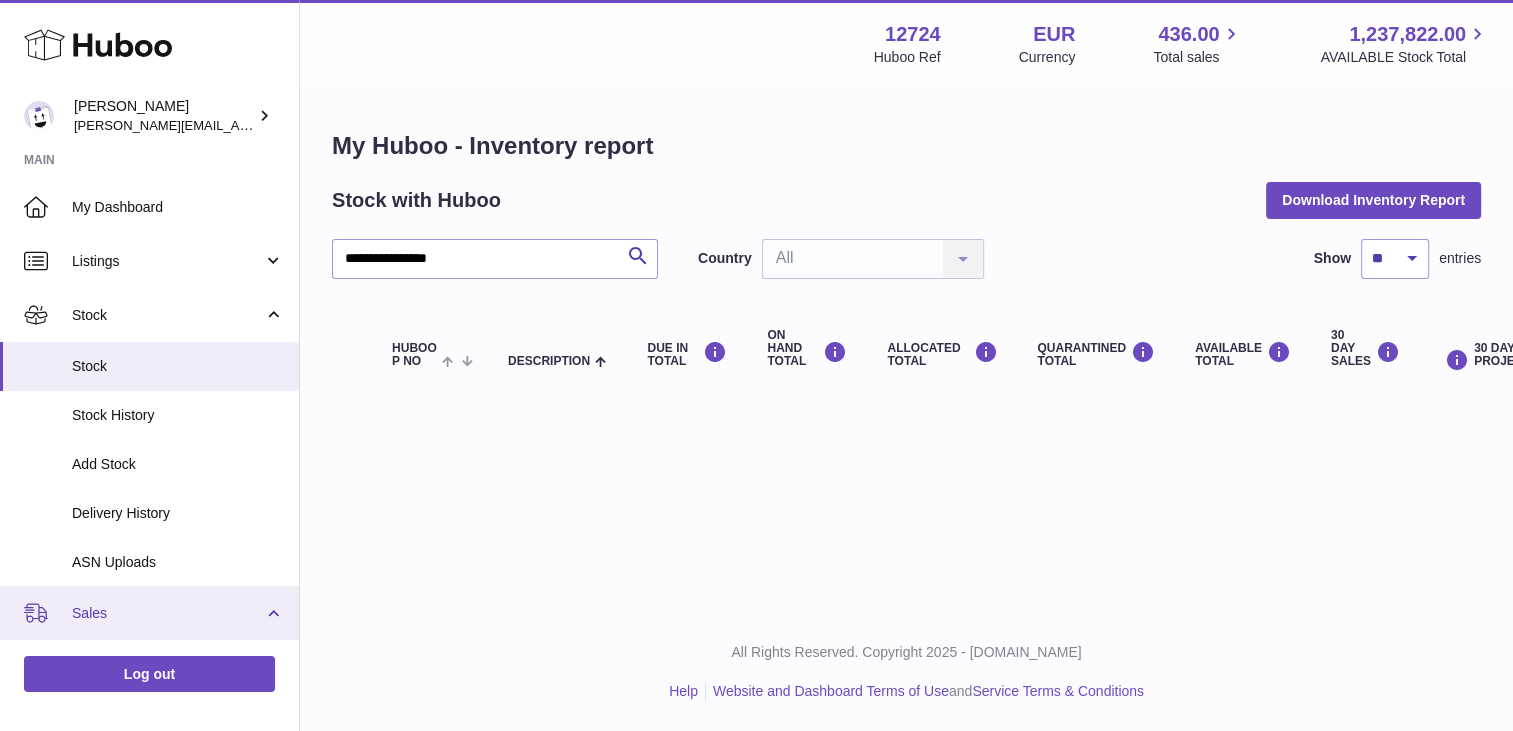 click on "Sales" at bounding box center (167, 613) 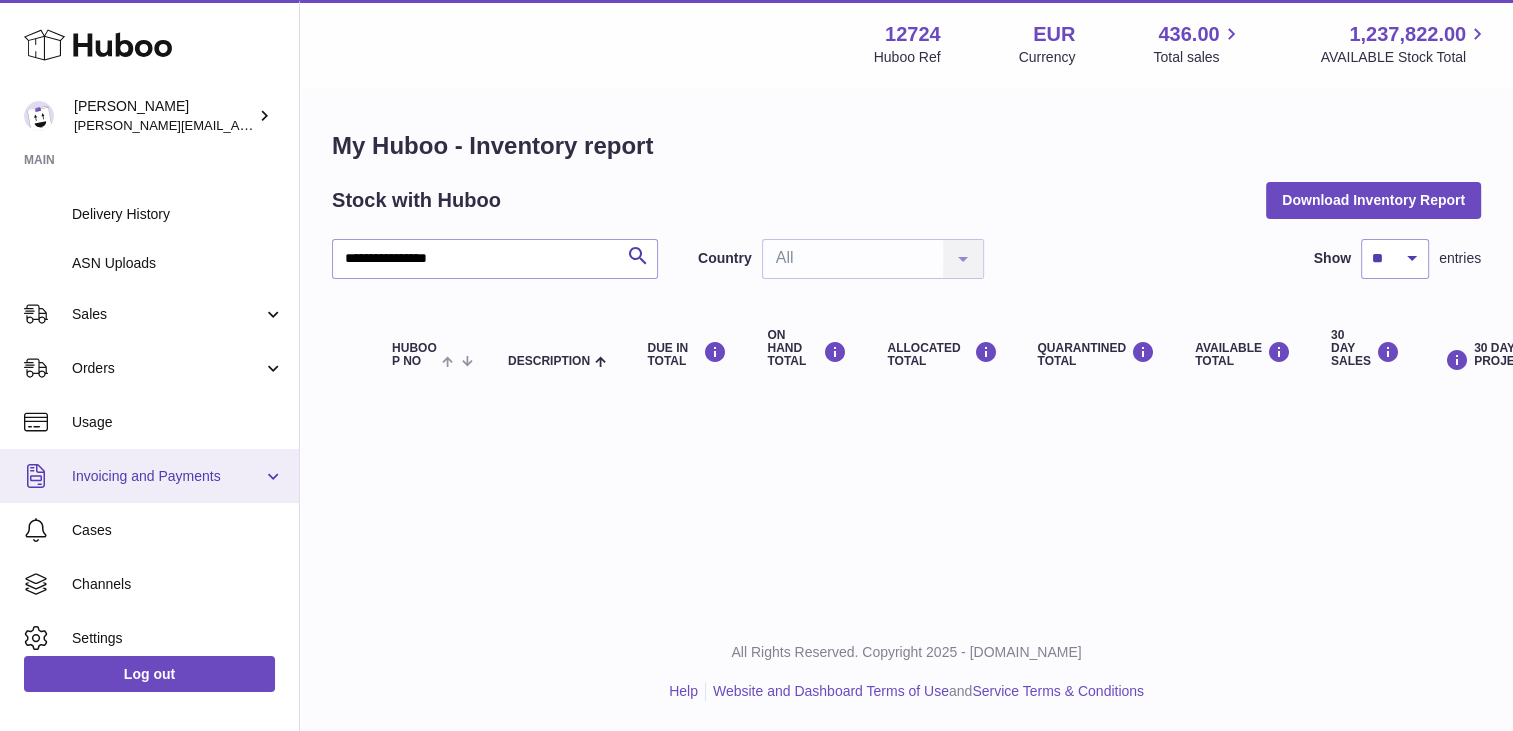 scroll, scrollTop: 300, scrollLeft: 0, axis: vertical 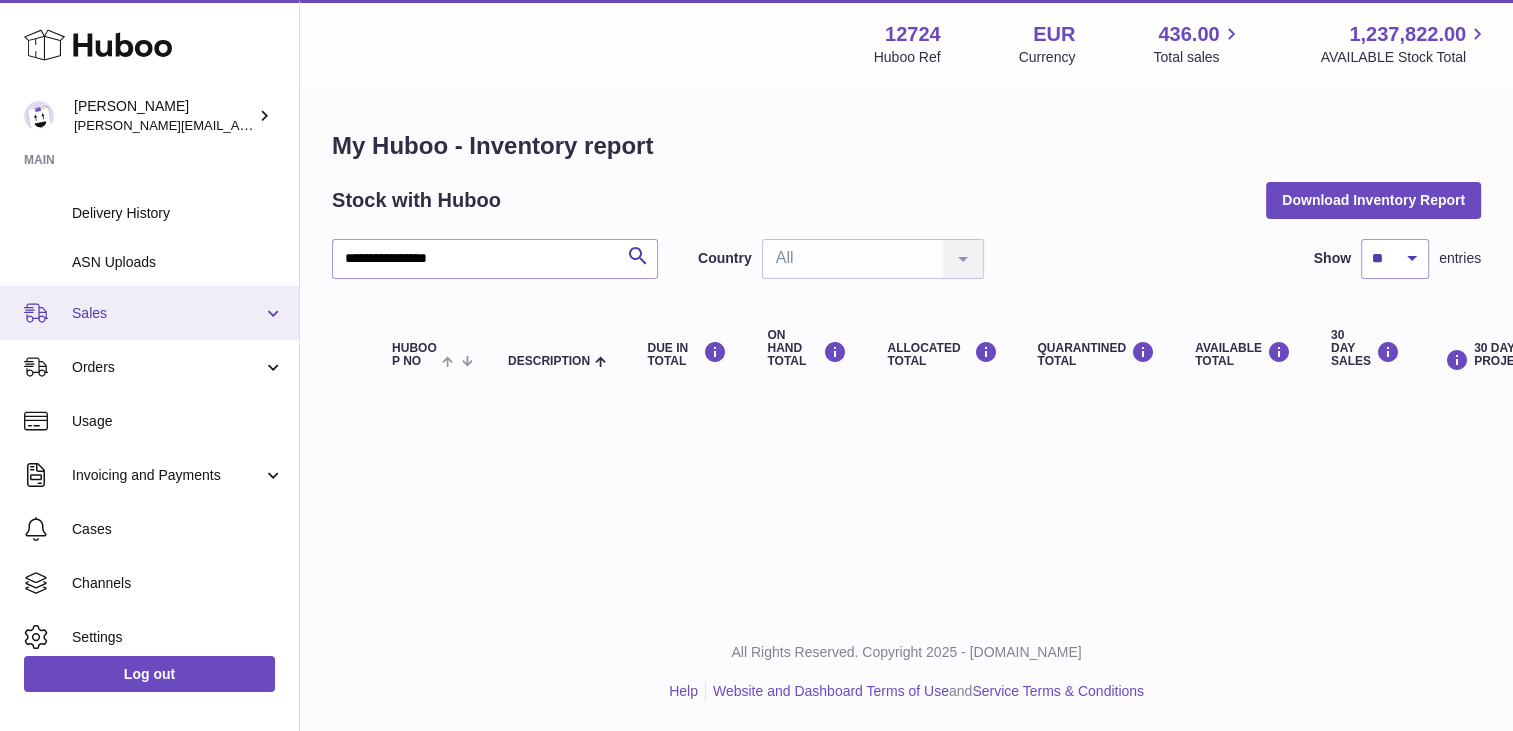 click on "Sales" at bounding box center (149, 313) 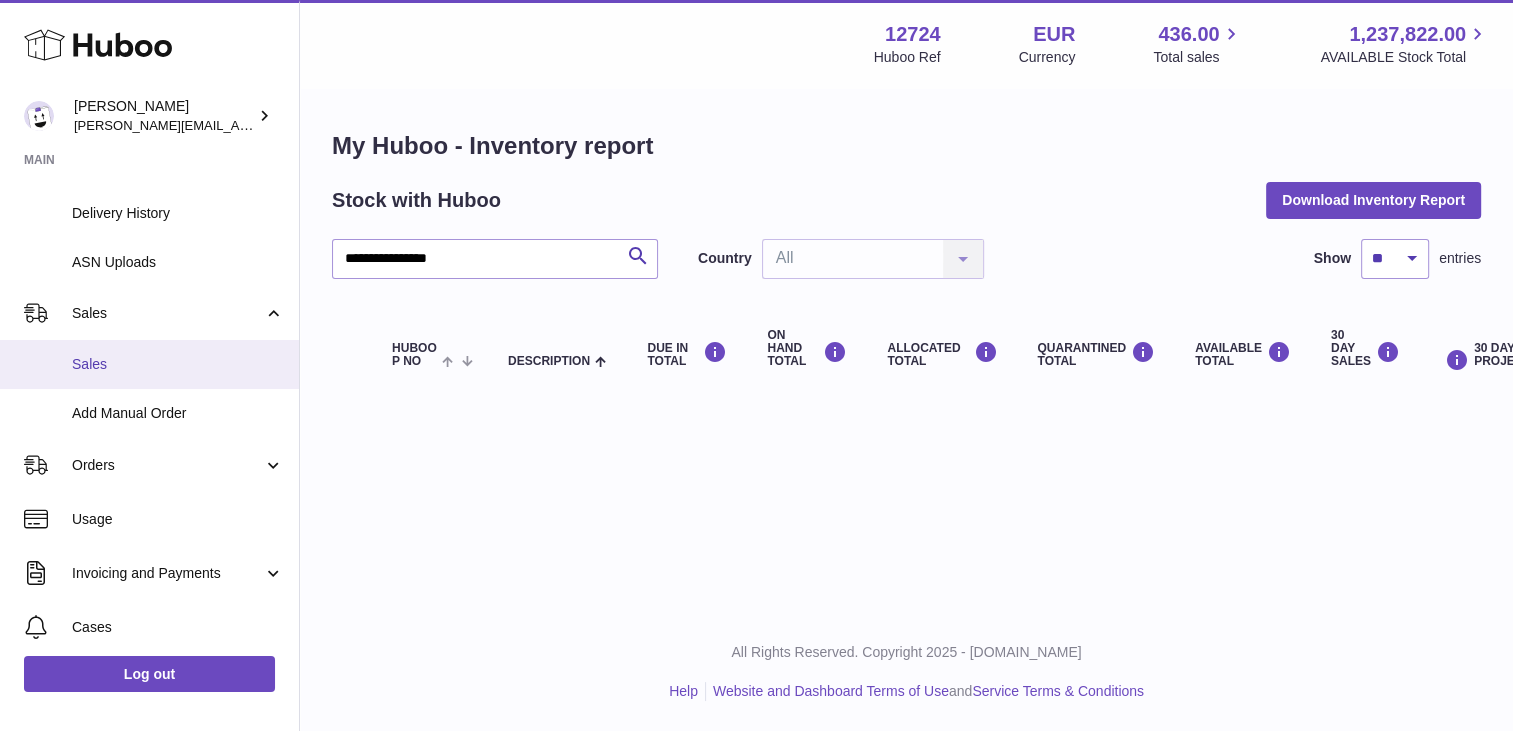 click on "Sales" at bounding box center [178, 364] 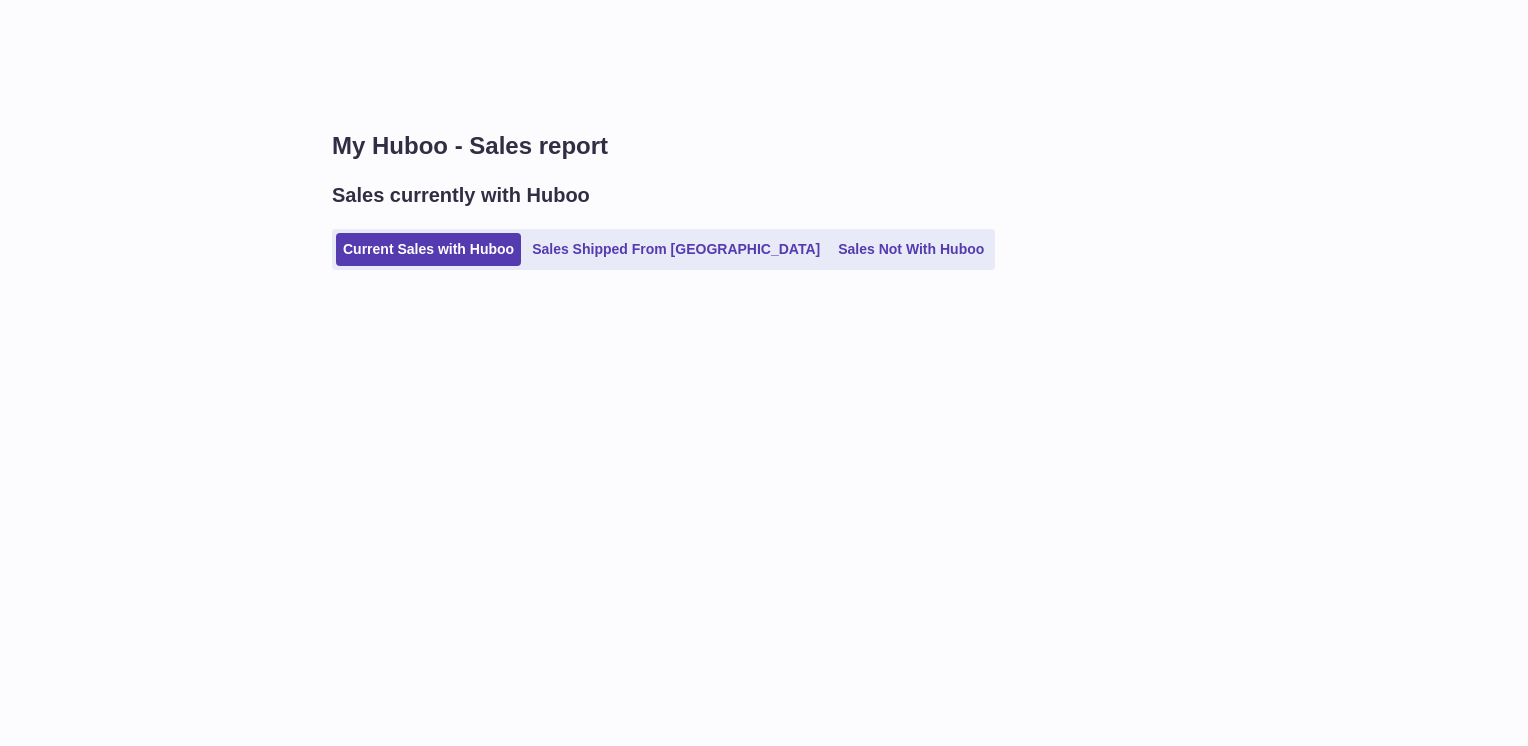 scroll, scrollTop: 0, scrollLeft: 0, axis: both 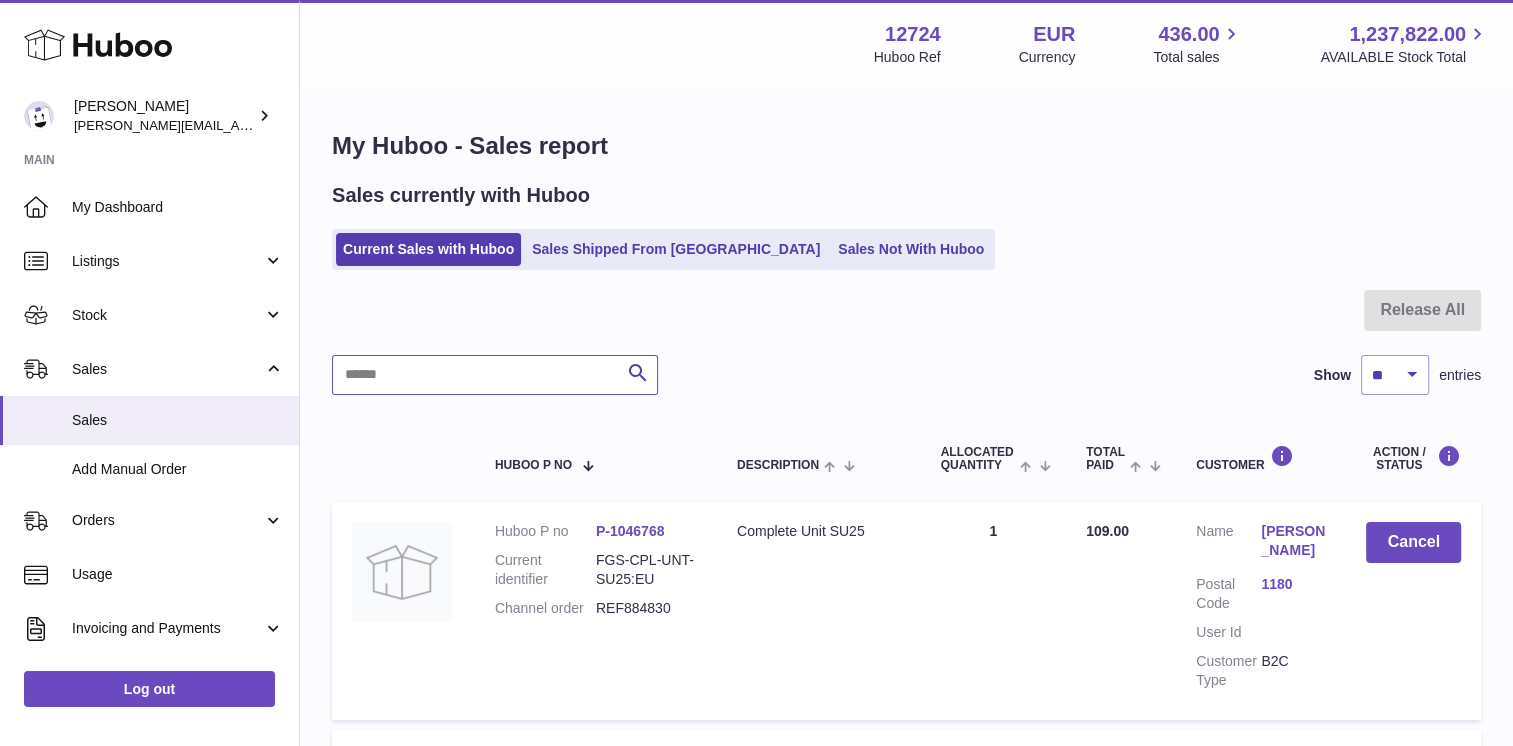 click at bounding box center (495, 375) 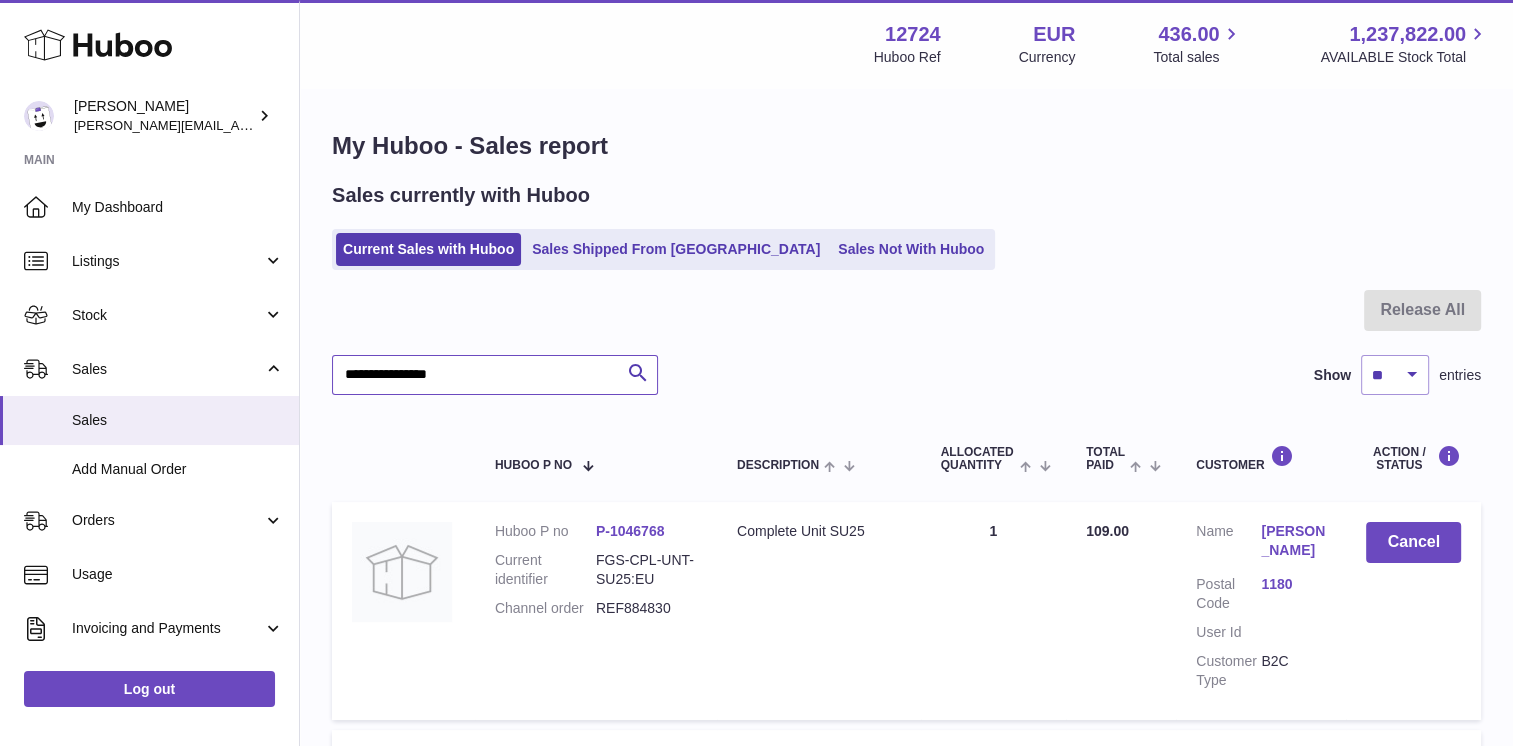 type on "**********" 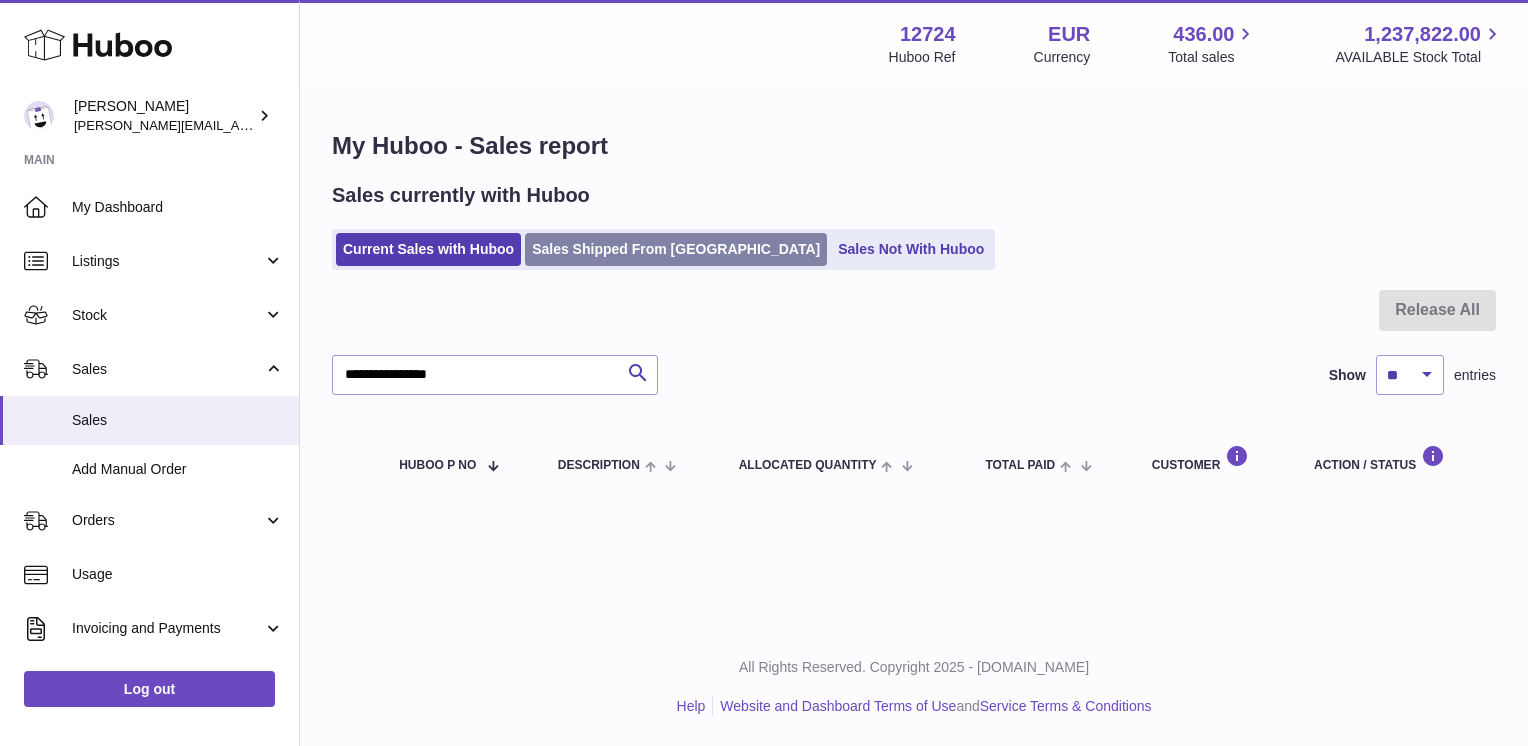click on "Sales Shipped From Huboo" at bounding box center (676, 249) 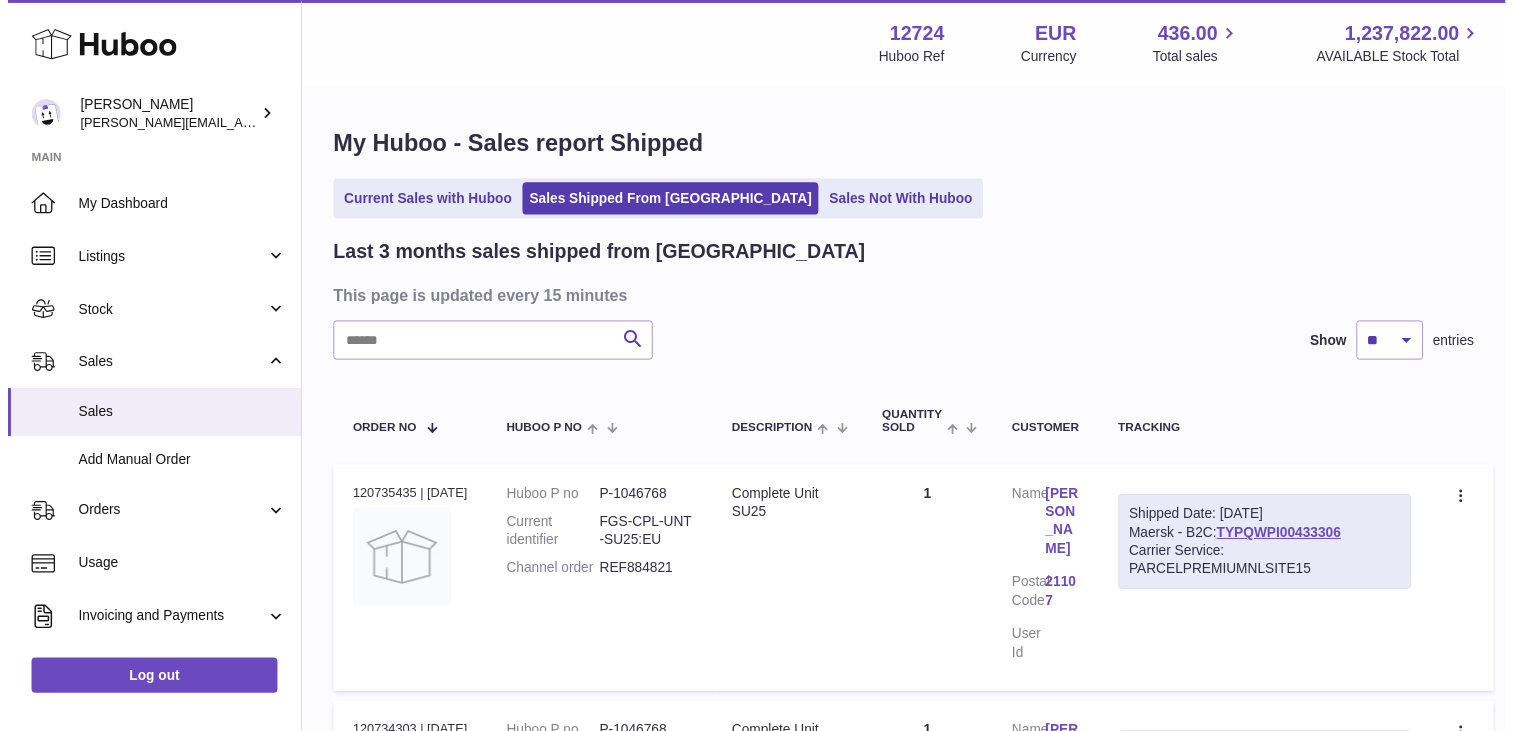 scroll, scrollTop: 0, scrollLeft: 0, axis: both 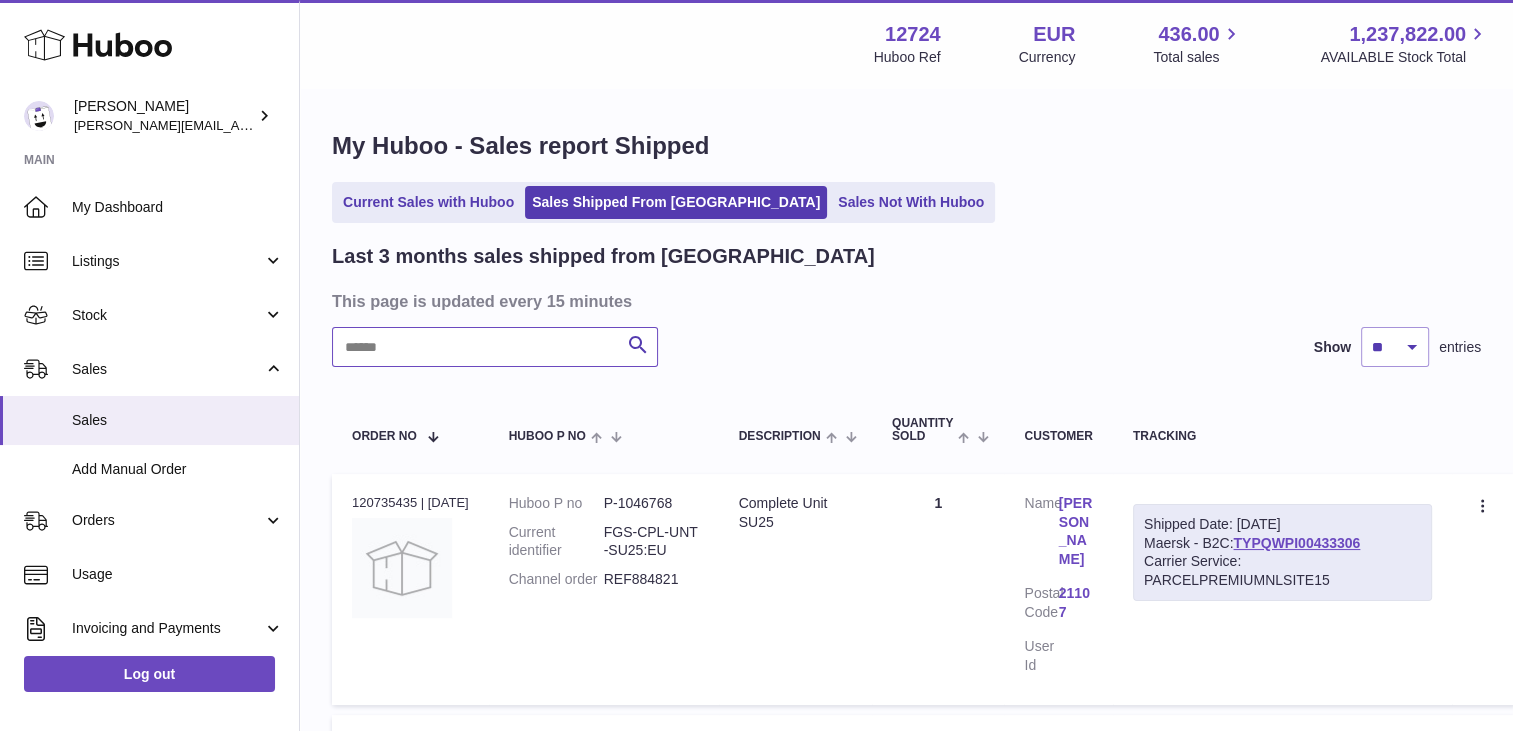 click at bounding box center (495, 347) 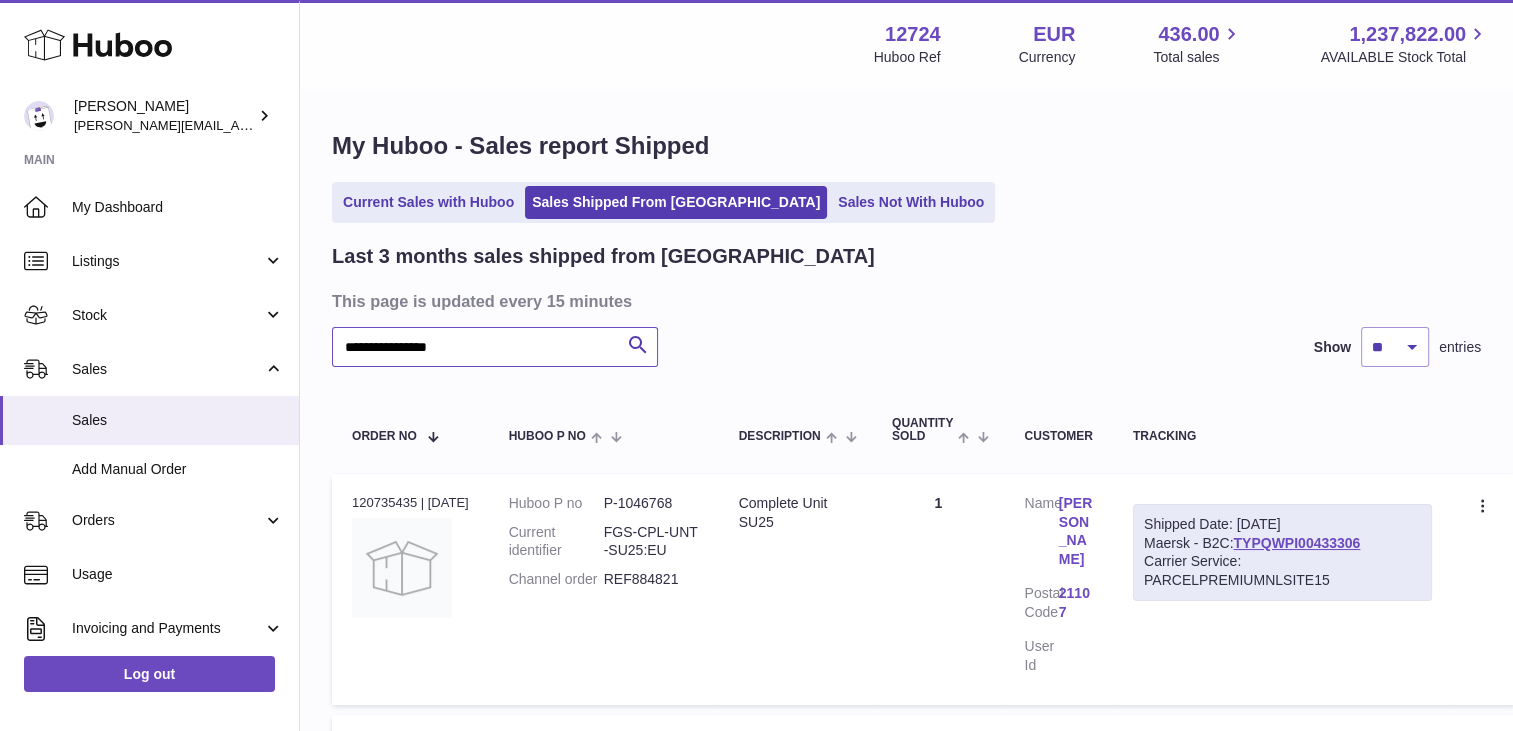 type on "**********" 